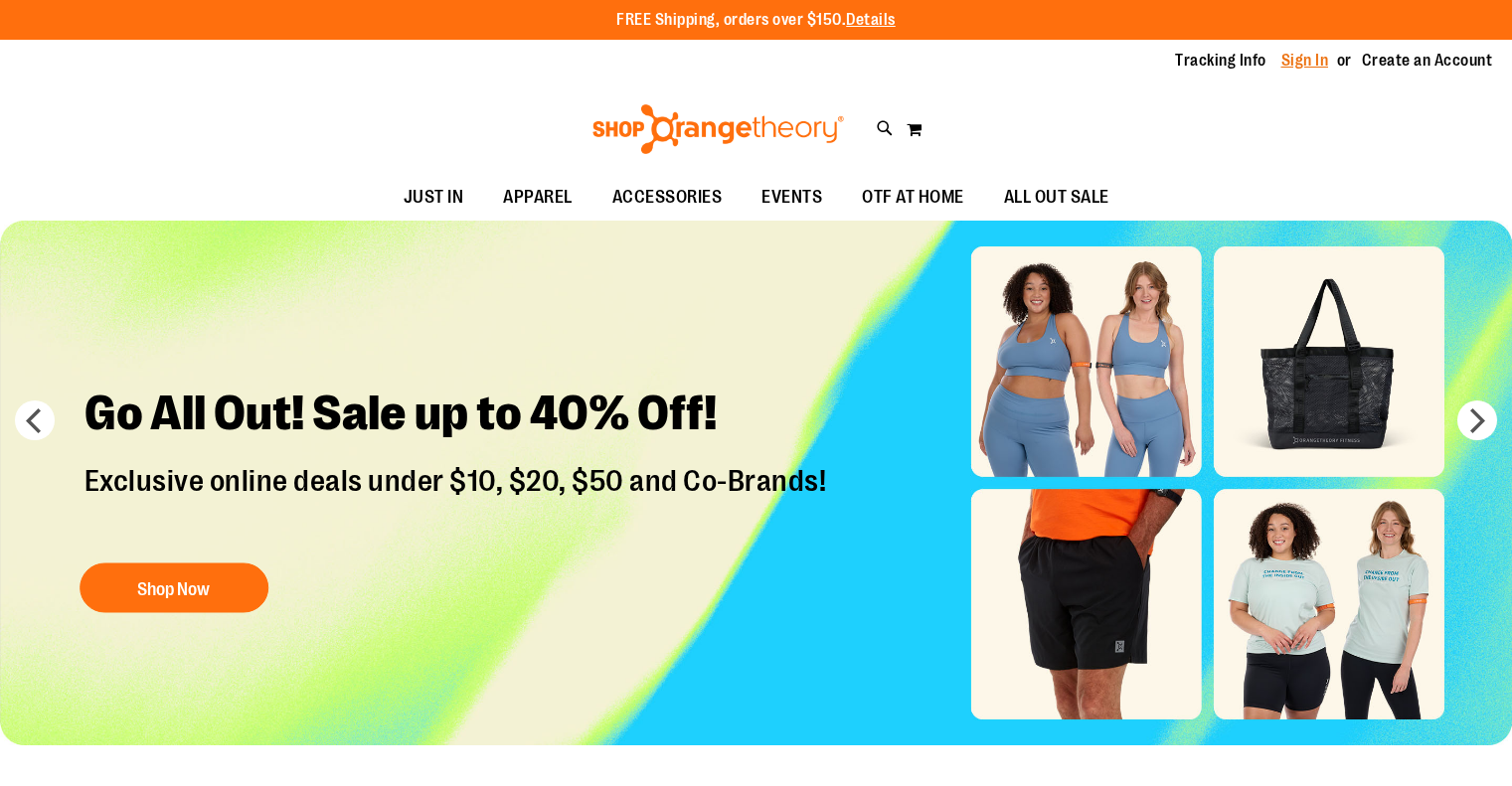scroll, scrollTop: 0, scrollLeft: 0, axis: both 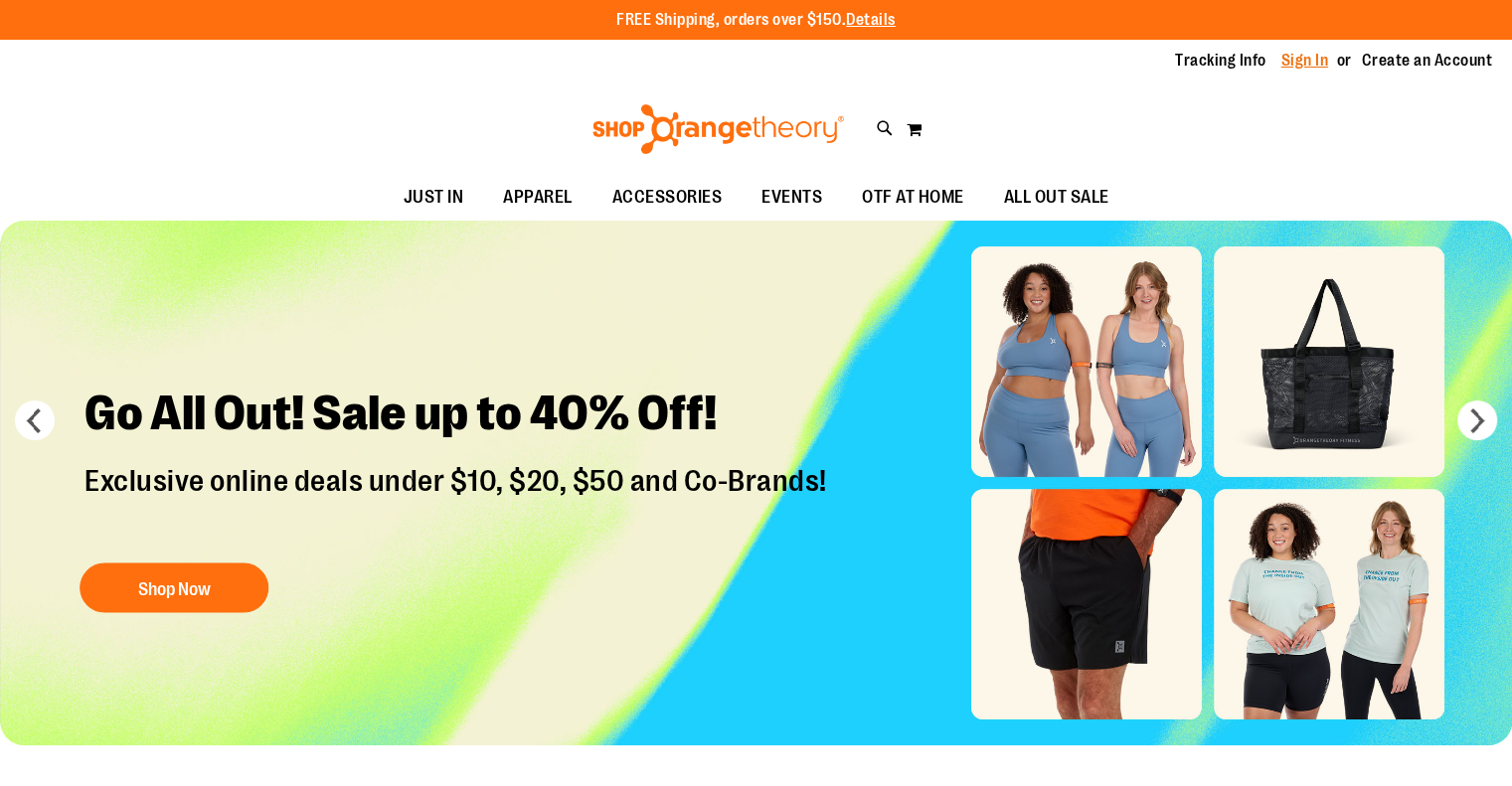 click on "Sign In" at bounding box center [1305, 61] 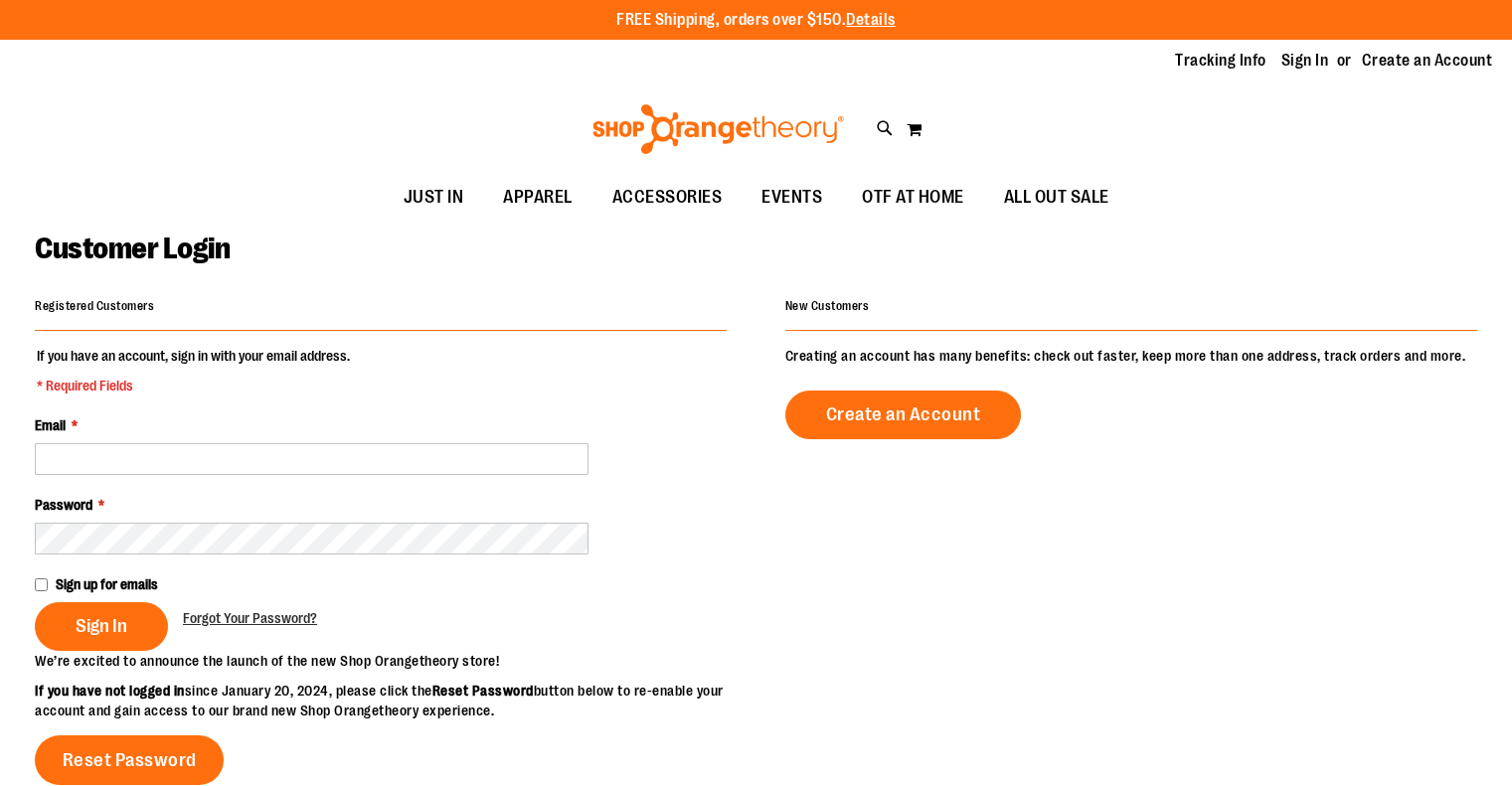 scroll, scrollTop: 0, scrollLeft: 0, axis: both 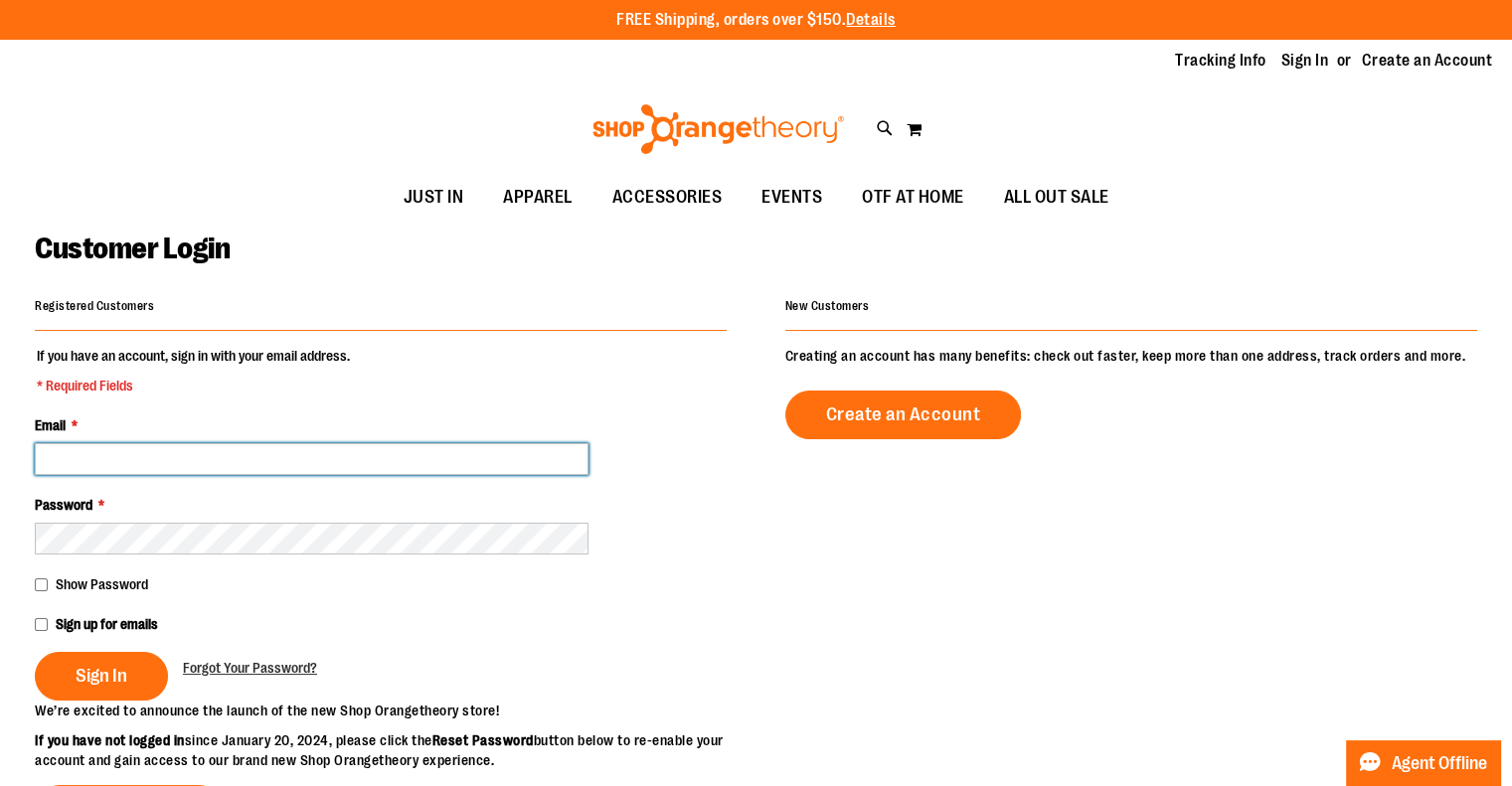 click on "Email *" at bounding box center (311, 459) 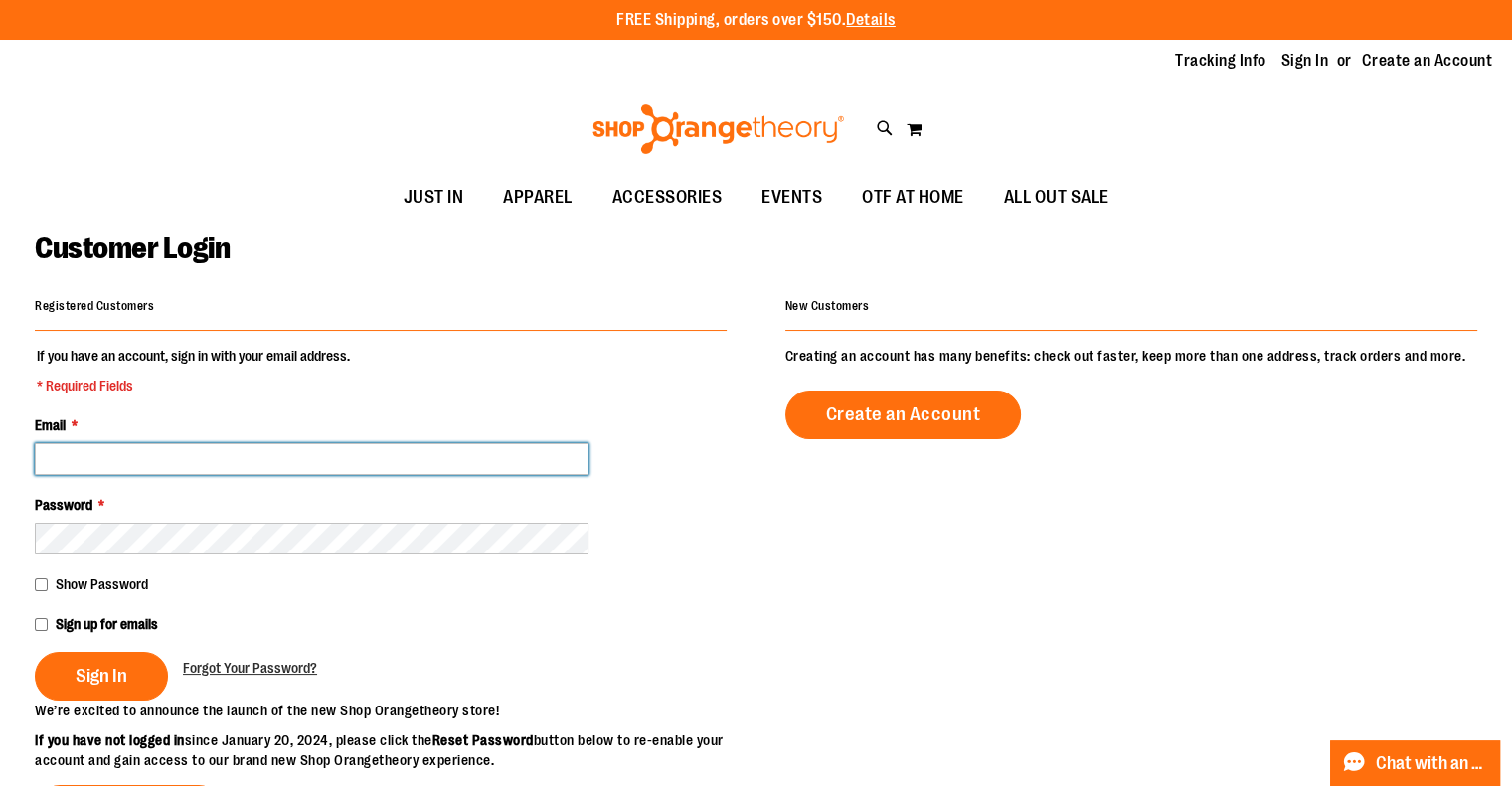 type on "**********" 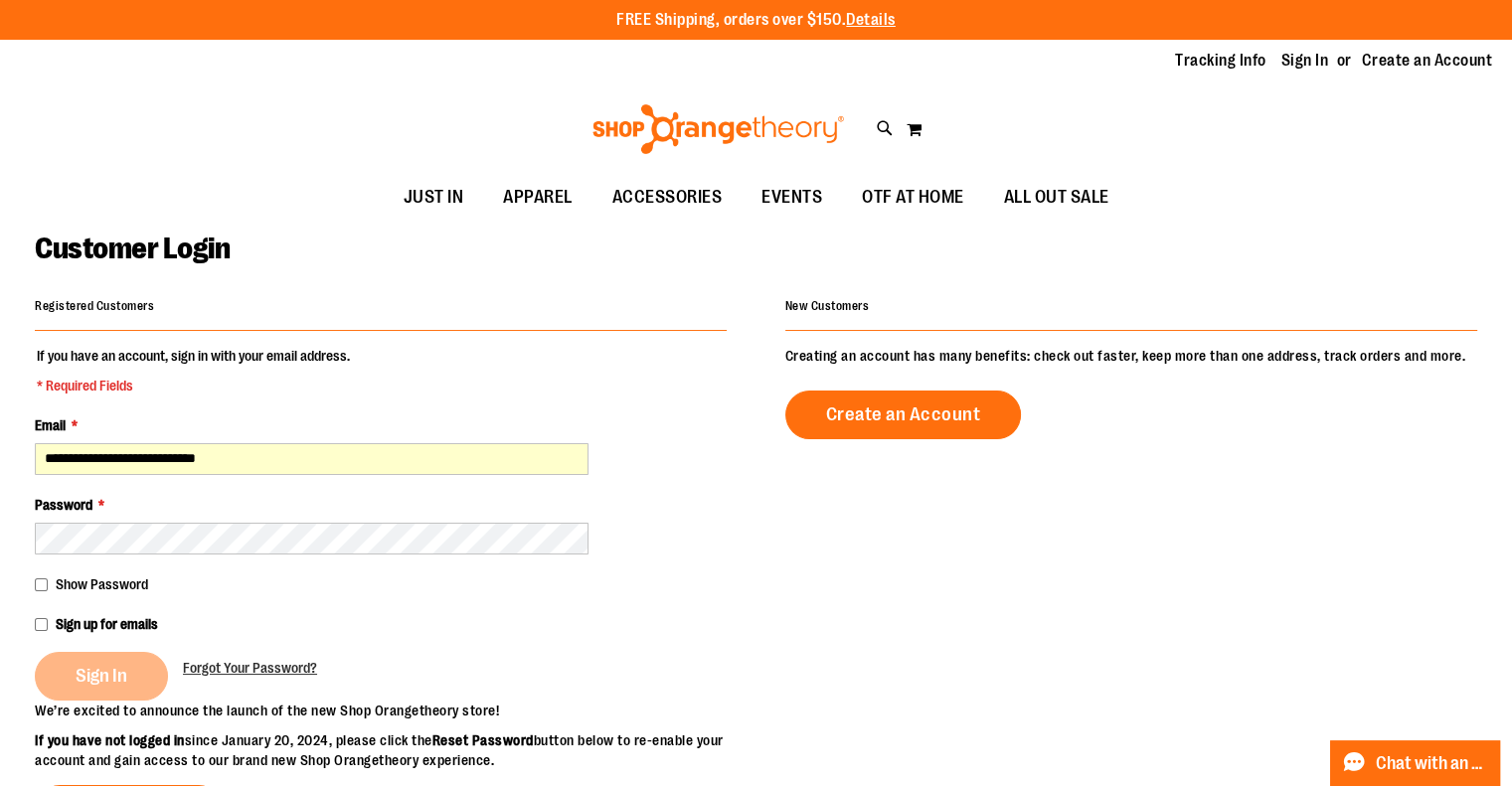 click on "Sign In" at bounding box center [108, 676] 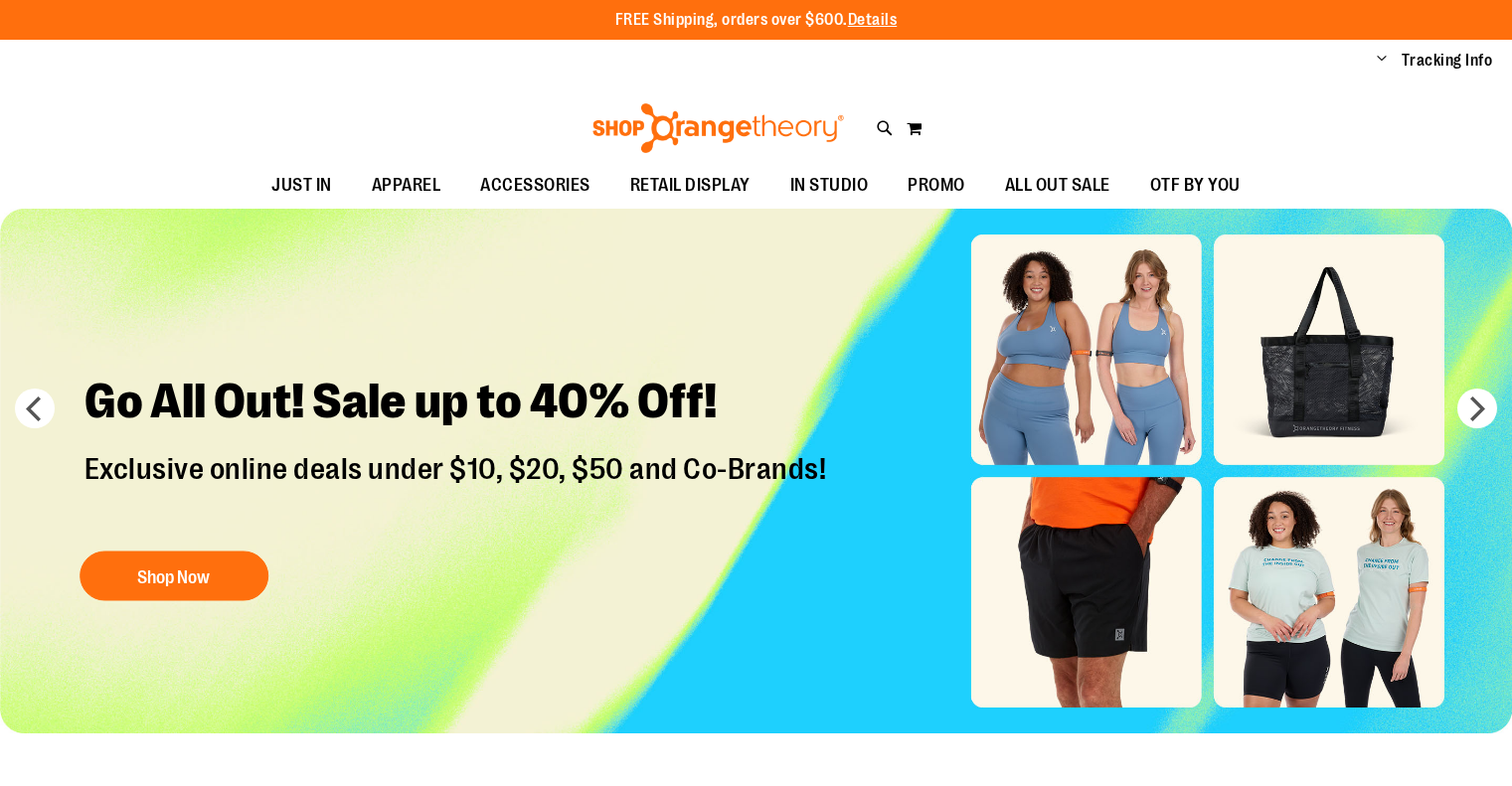 scroll, scrollTop: 0, scrollLeft: 0, axis: both 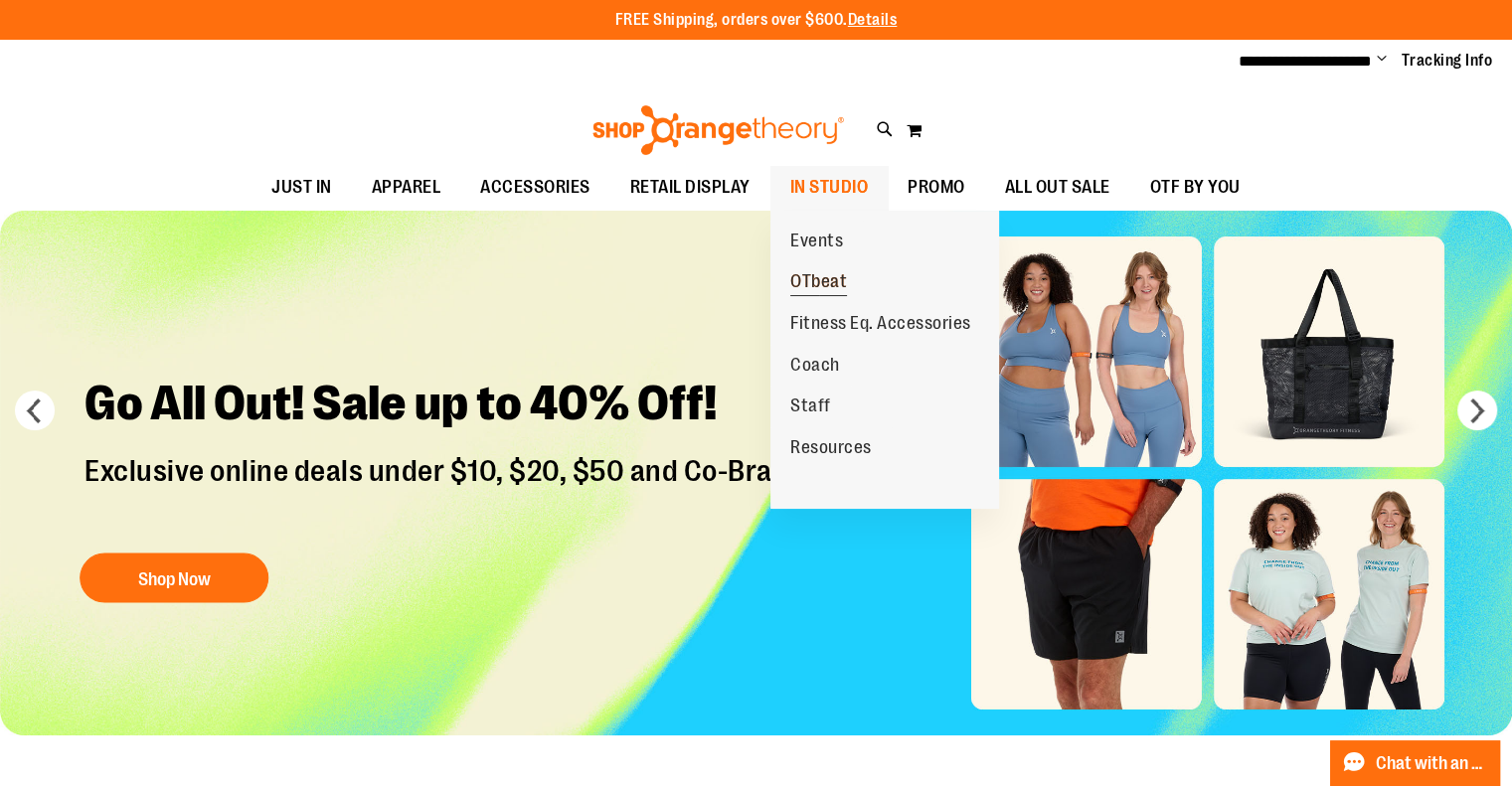 click on "OTbeat" at bounding box center (818, 283) 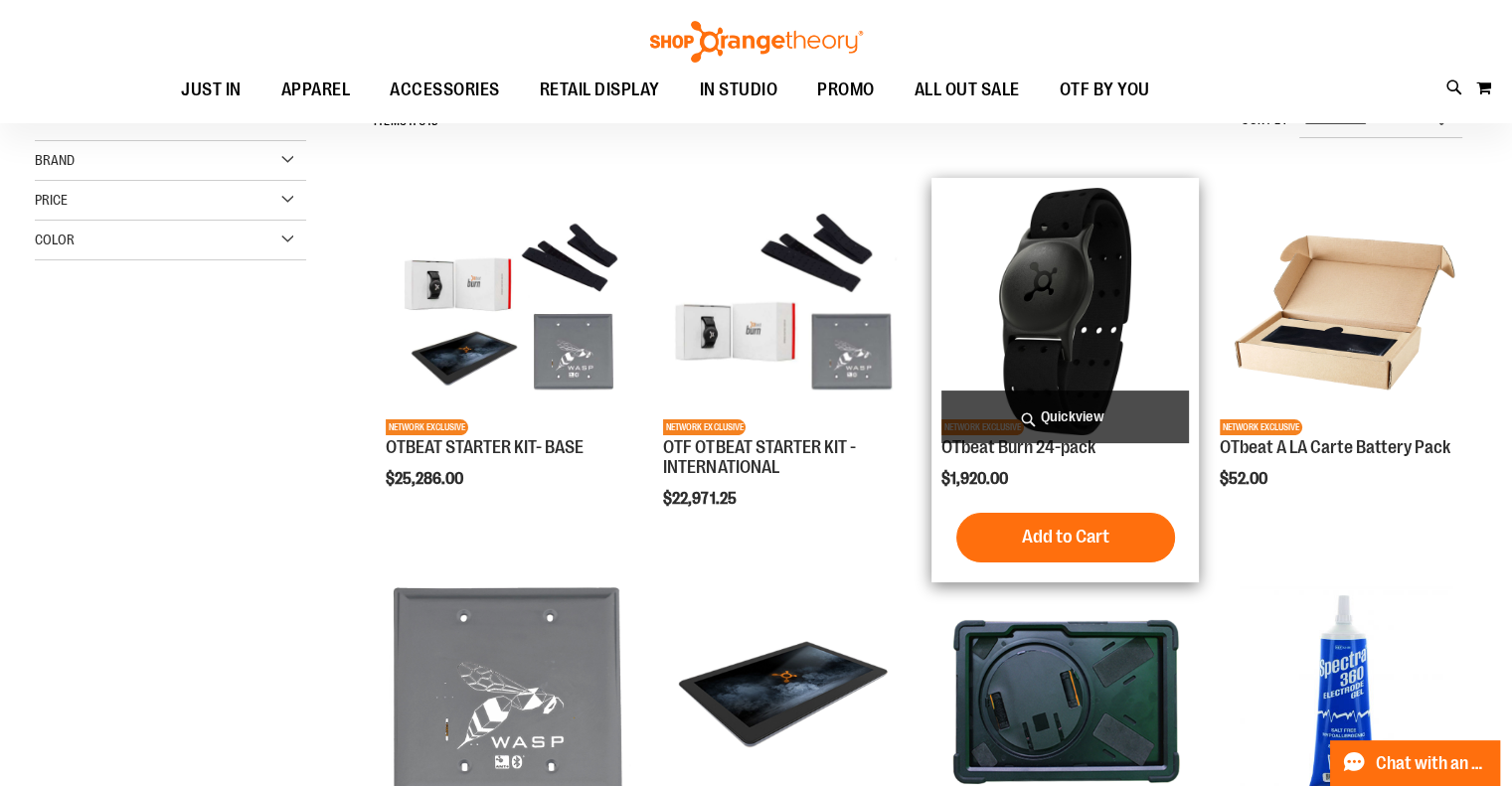 scroll, scrollTop: 207, scrollLeft: 0, axis: vertical 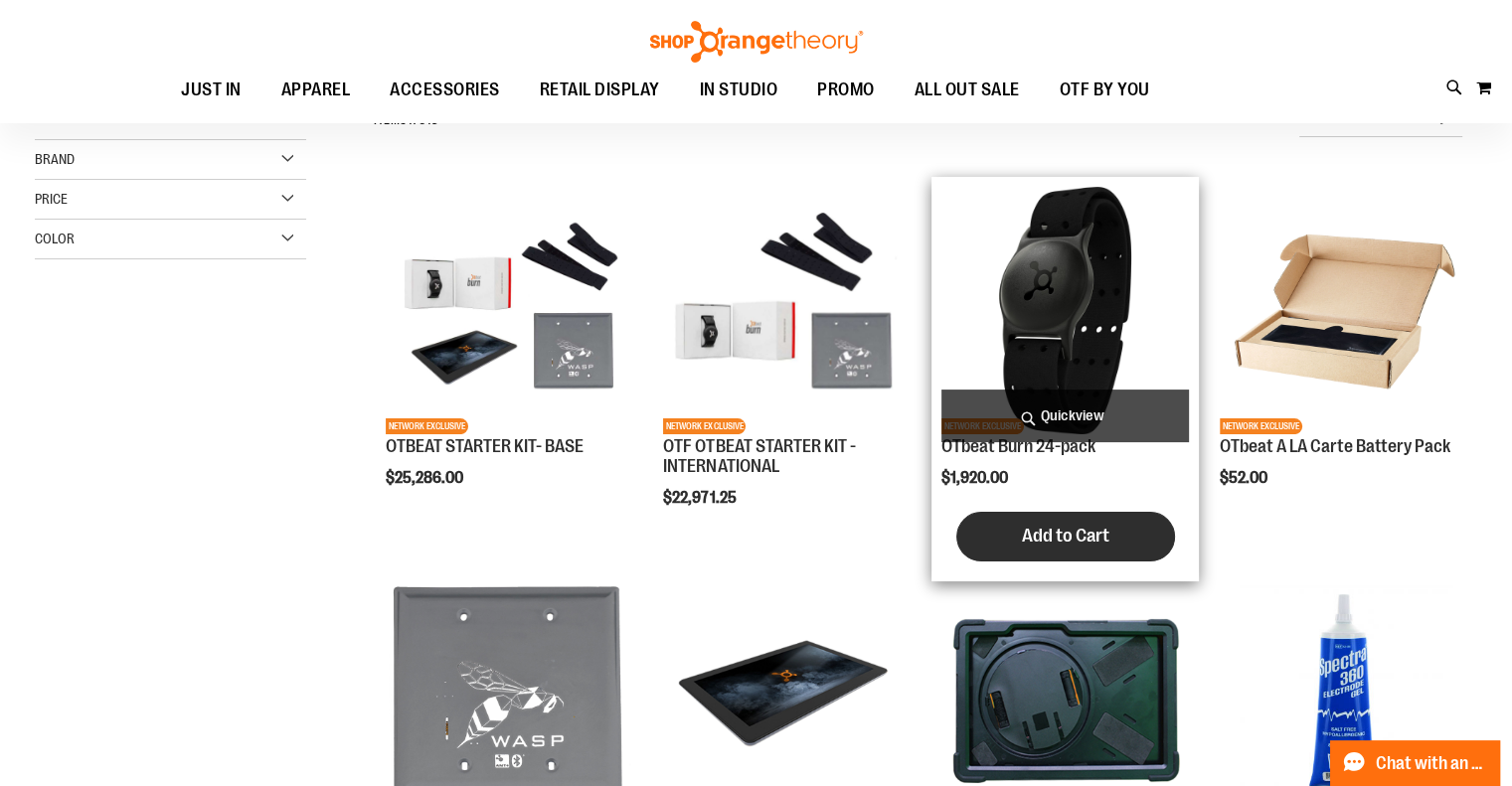 click on "Add to Cart" at bounding box center (1066, 536) 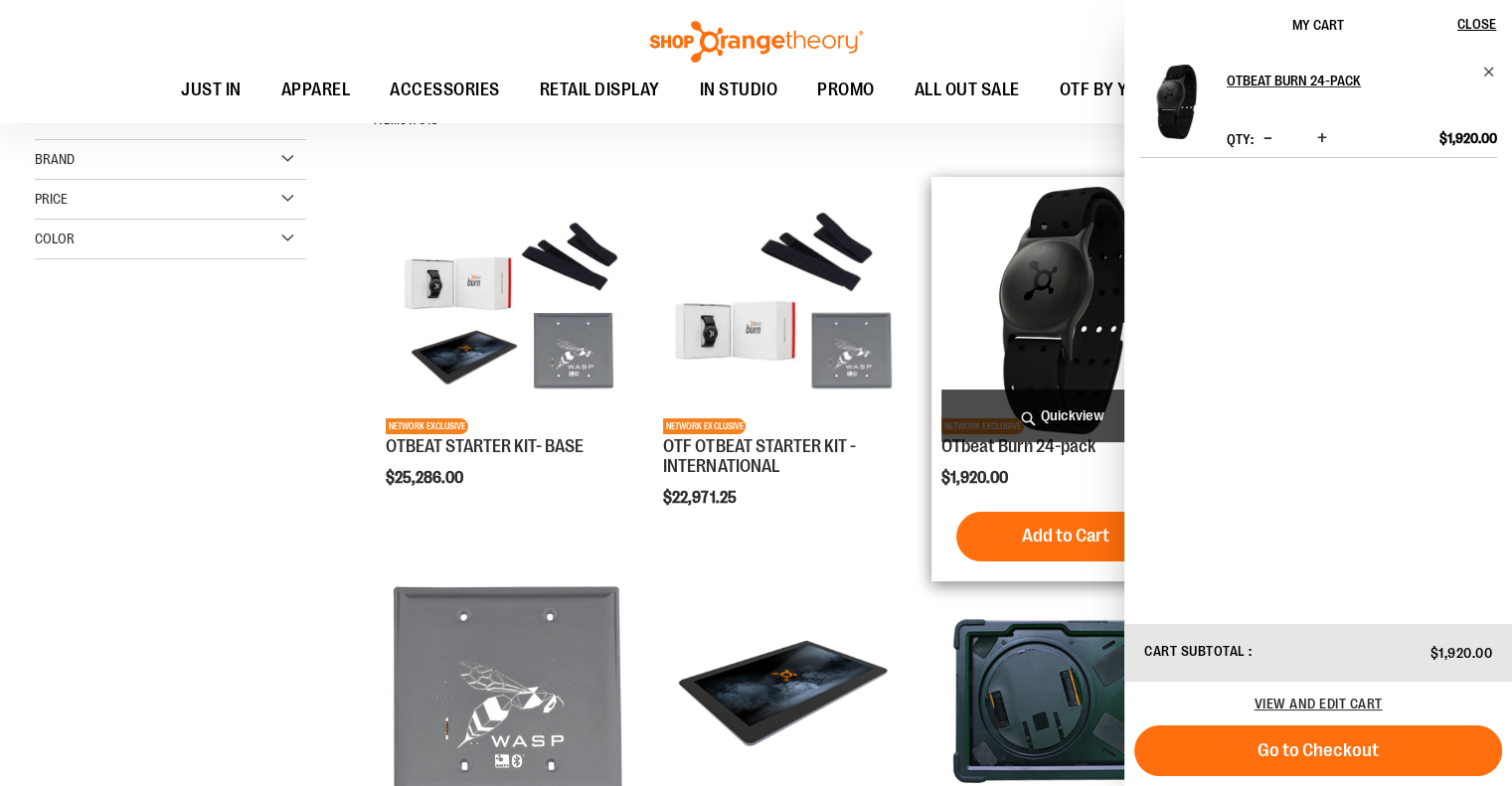 drag, startPoint x: 1062, startPoint y: 536, endPoint x: 1049, endPoint y: 543, distance: 14.764823 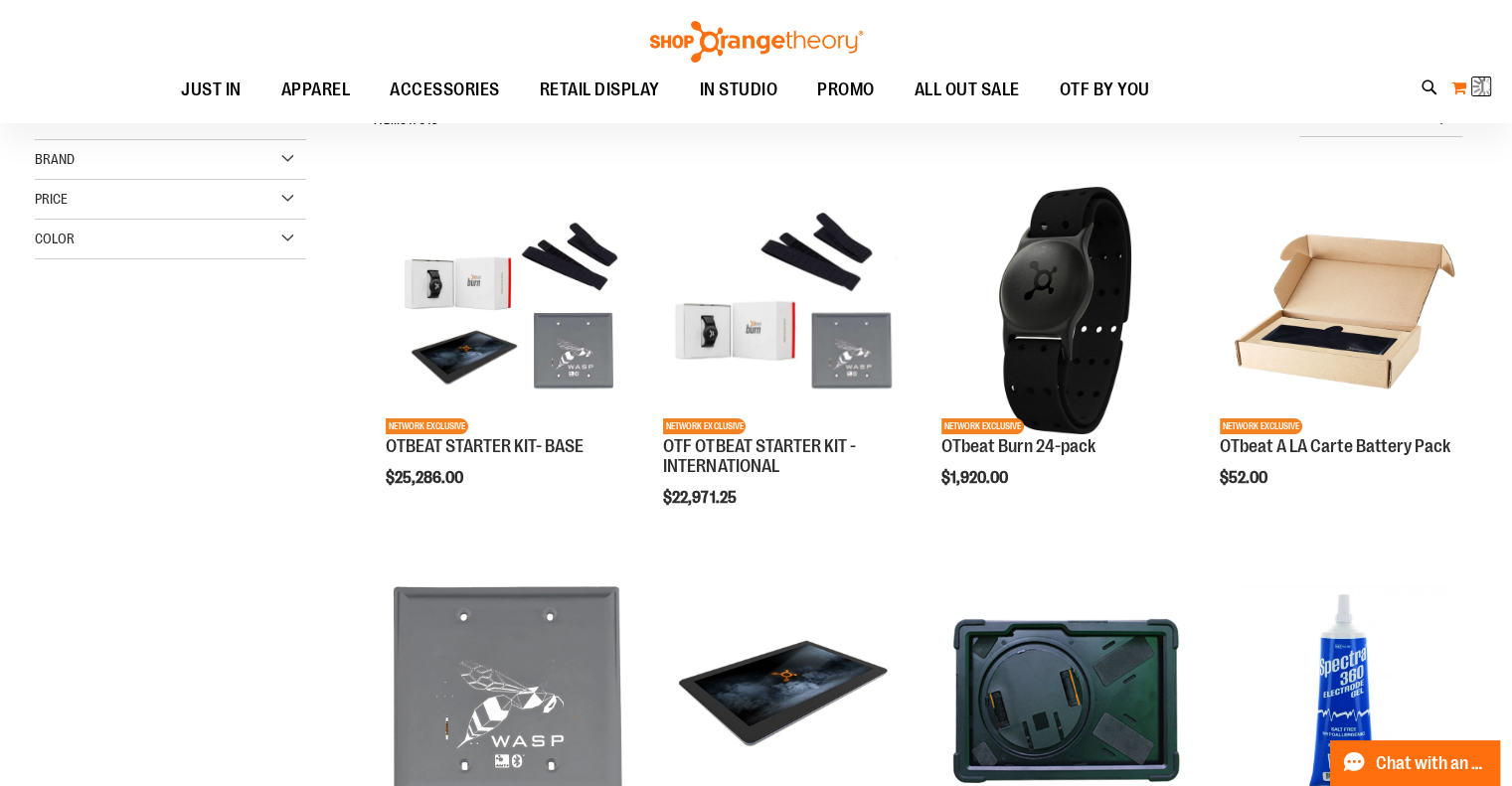 click at bounding box center (1484, 86) 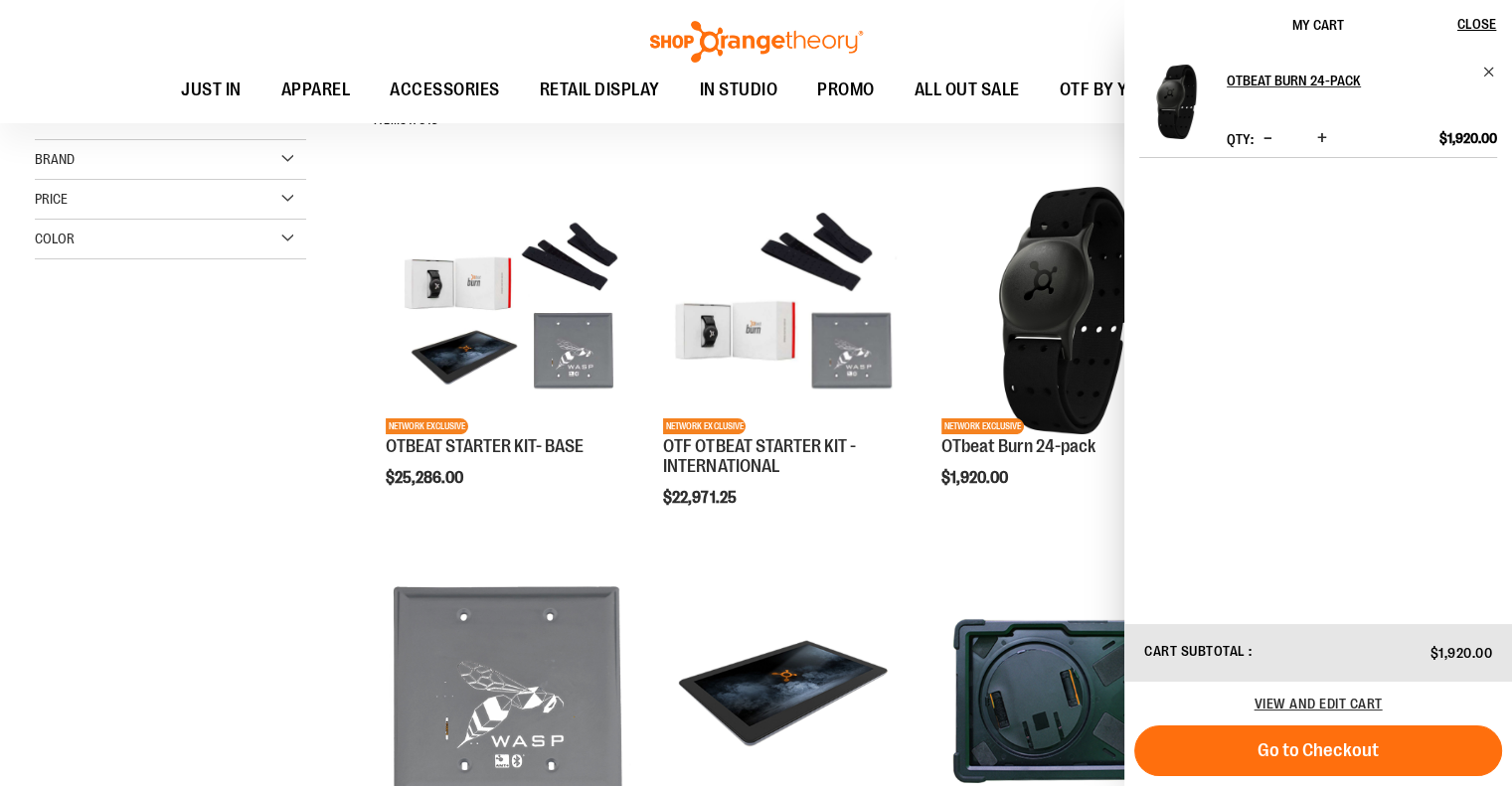 click at bounding box center [1322, 138] 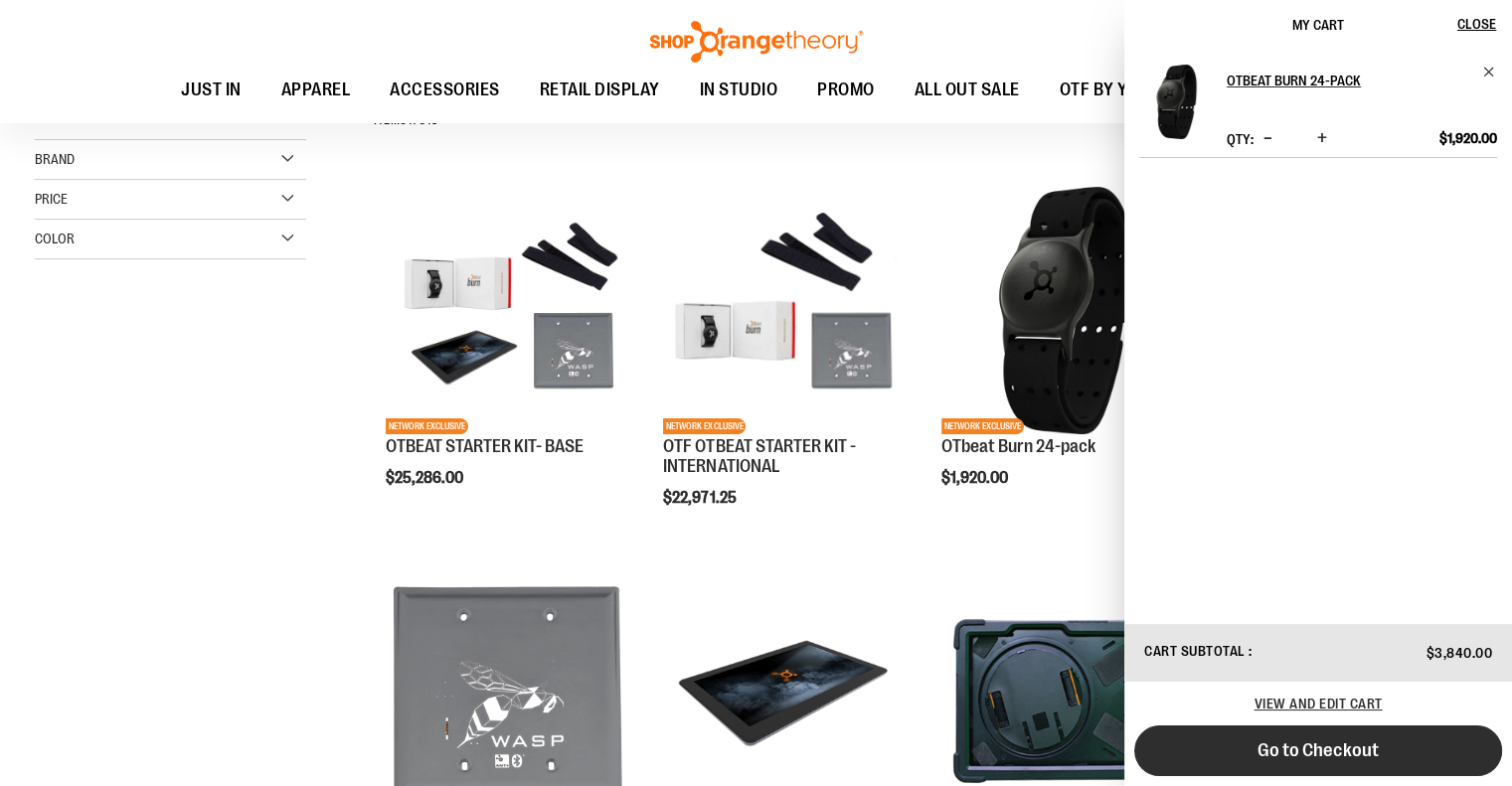click on "Go to Checkout" at bounding box center (1318, 750) 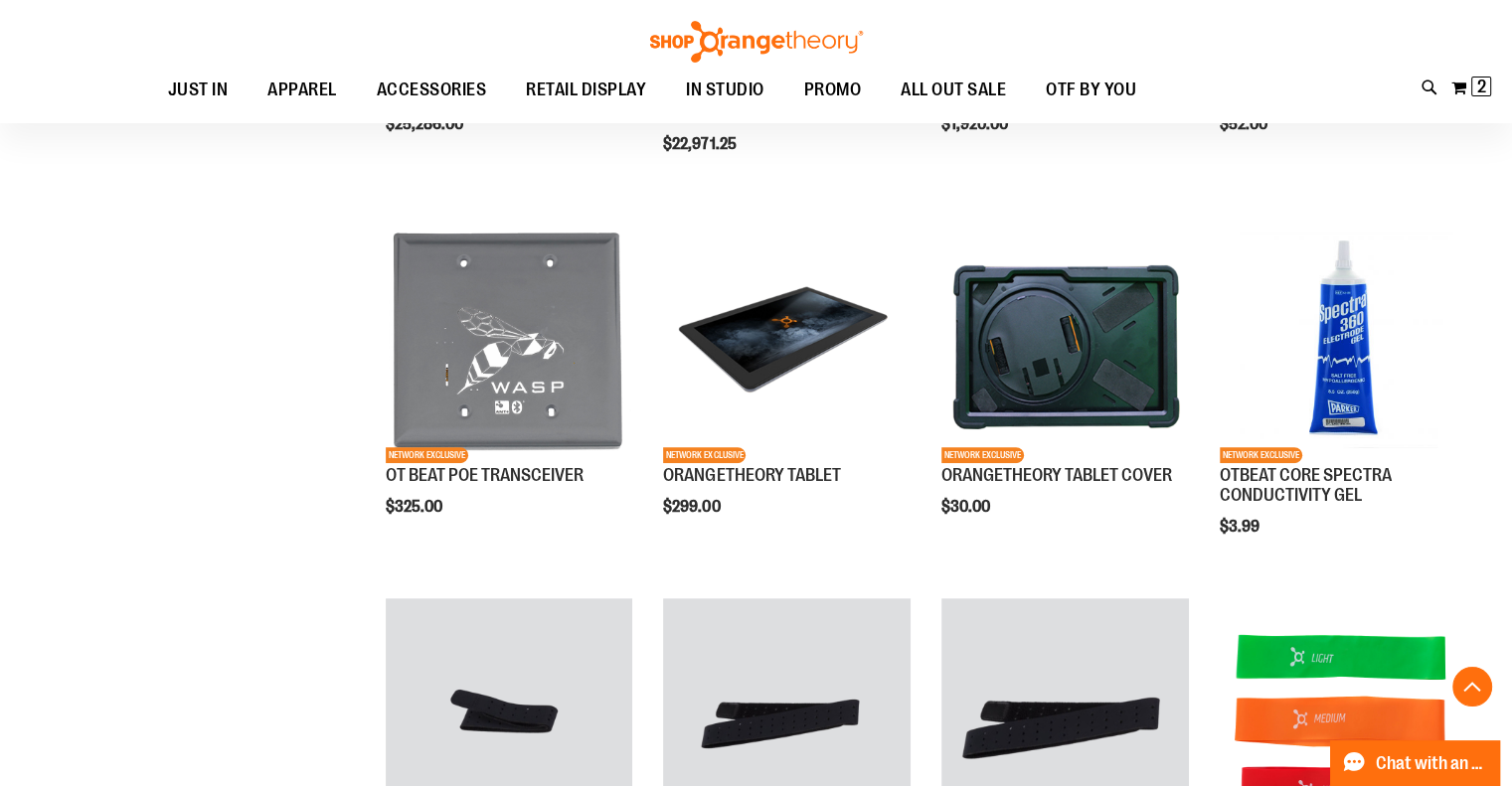 scroll, scrollTop: 660, scrollLeft: 0, axis: vertical 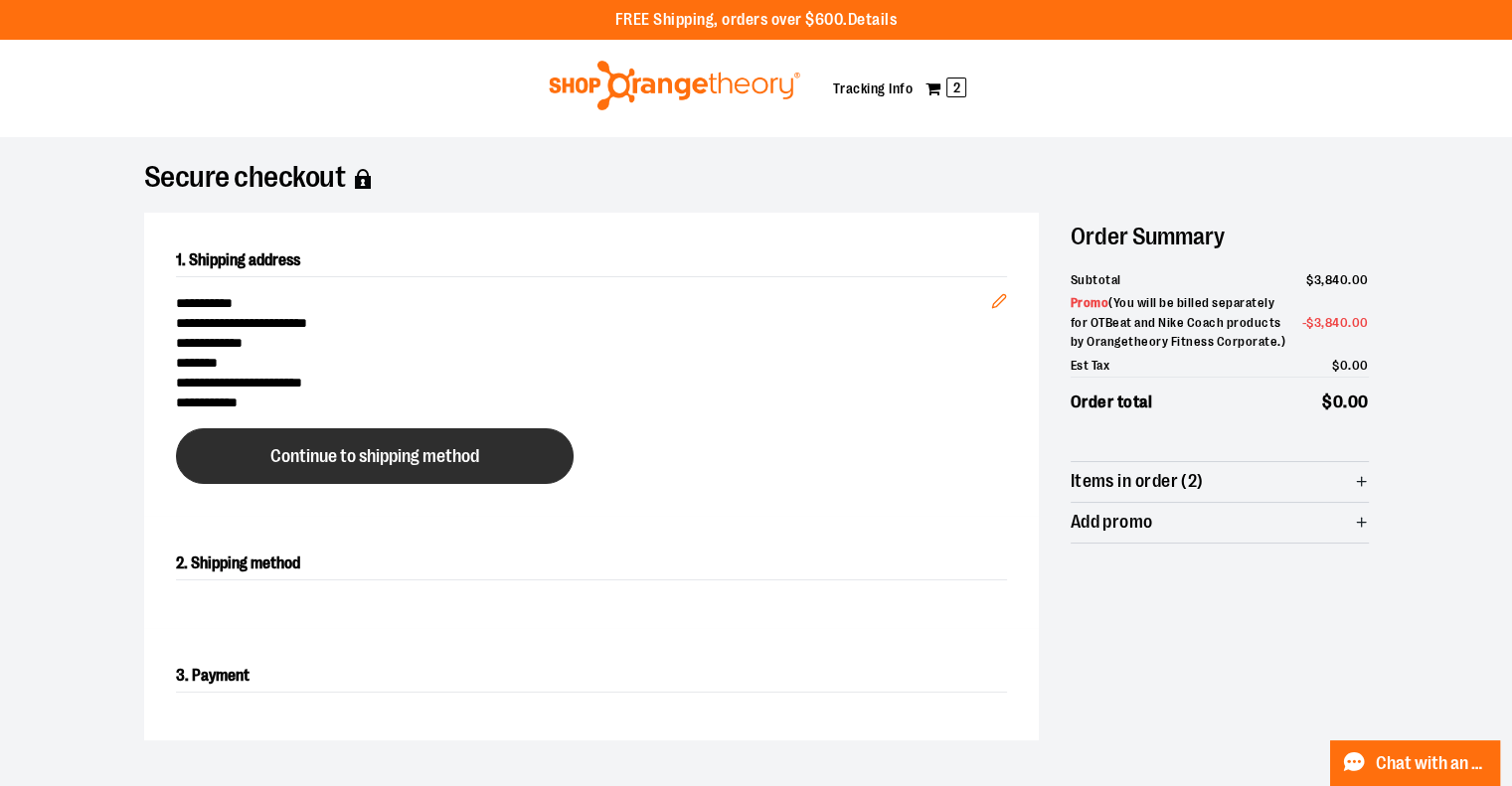 click on "Continue to shipping method" at bounding box center (375, 456) 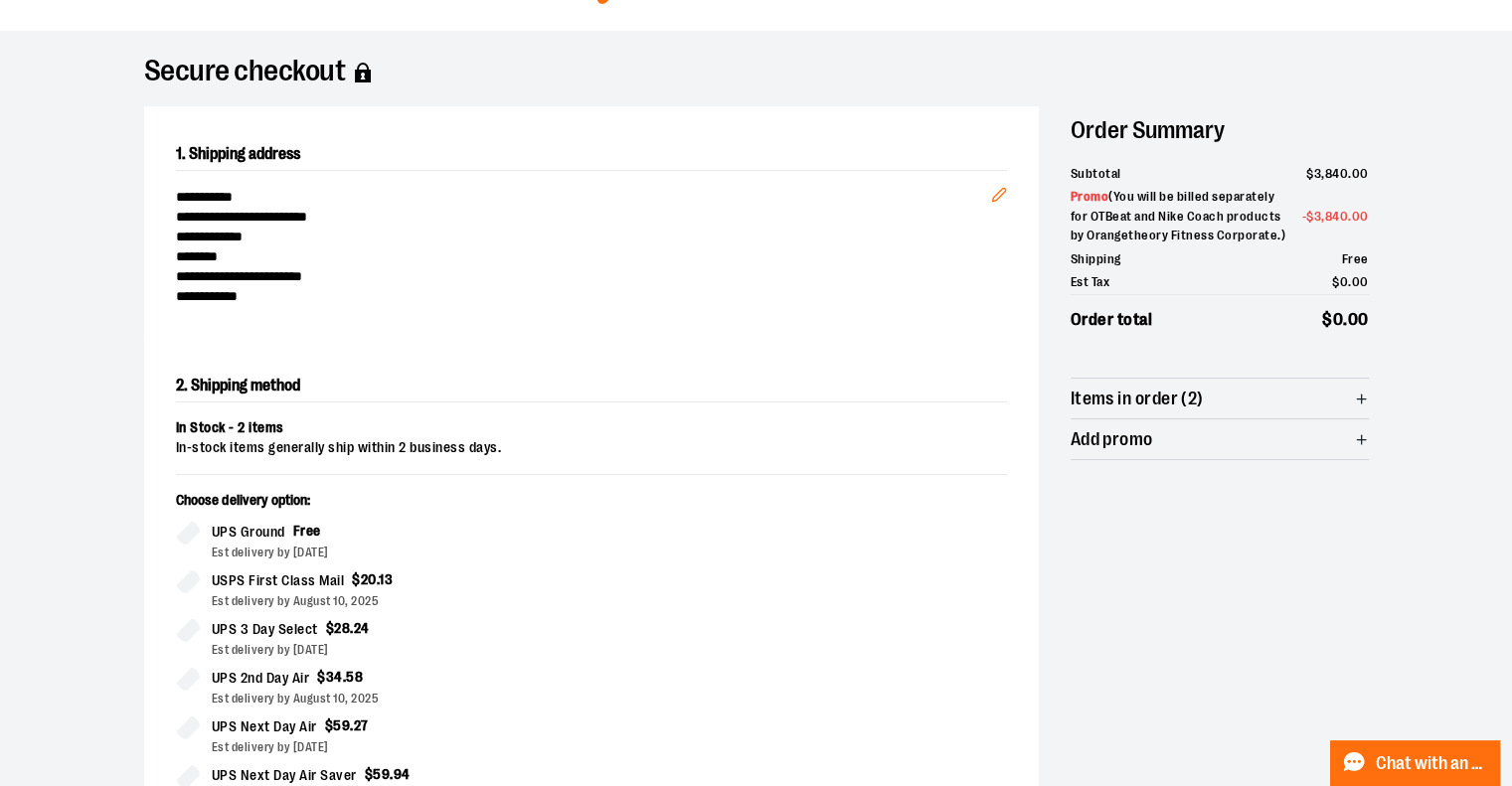 scroll, scrollTop: 359, scrollLeft: 0, axis: vertical 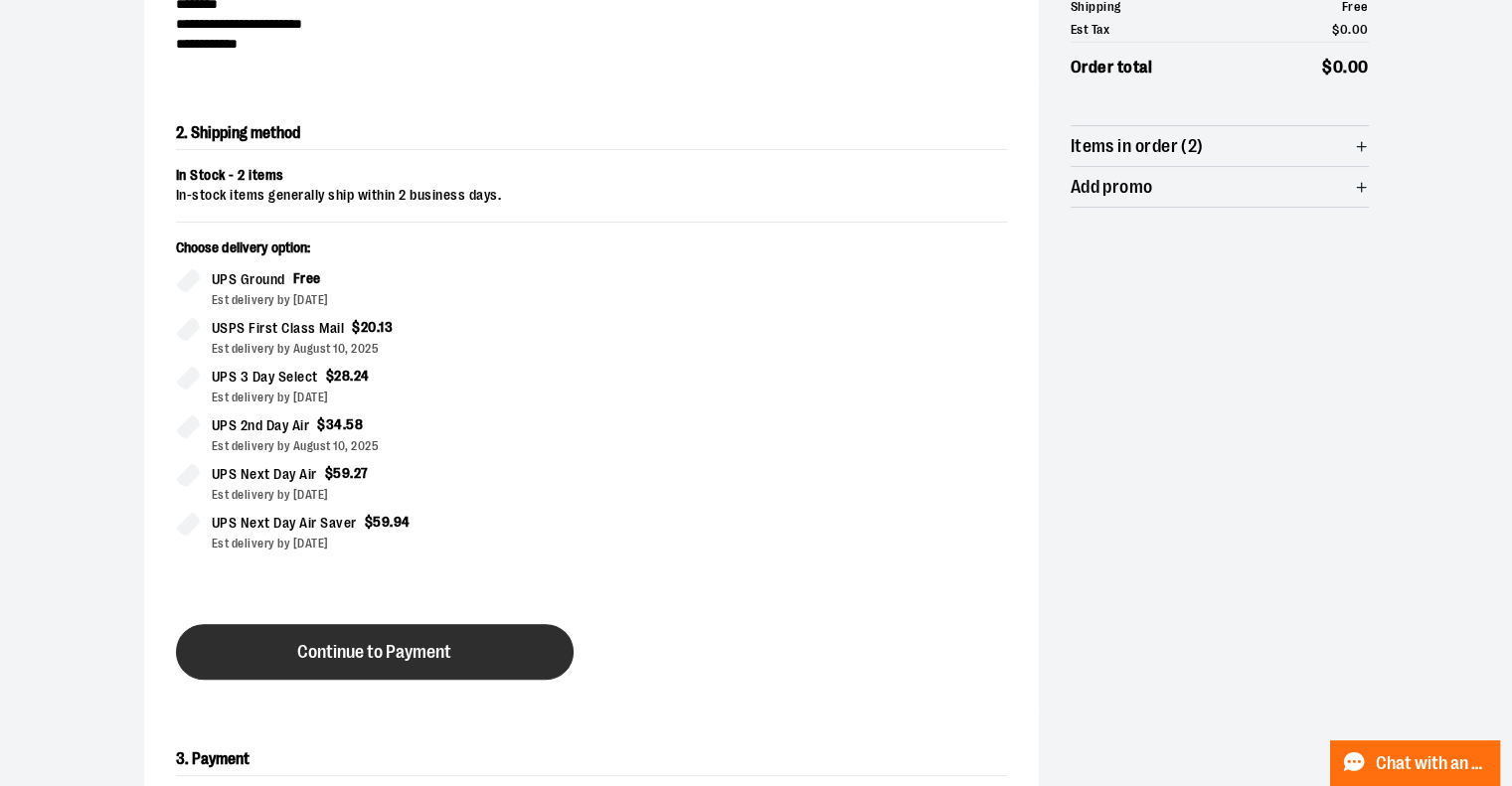 click on "Continue to Payment" at bounding box center [374, 652] 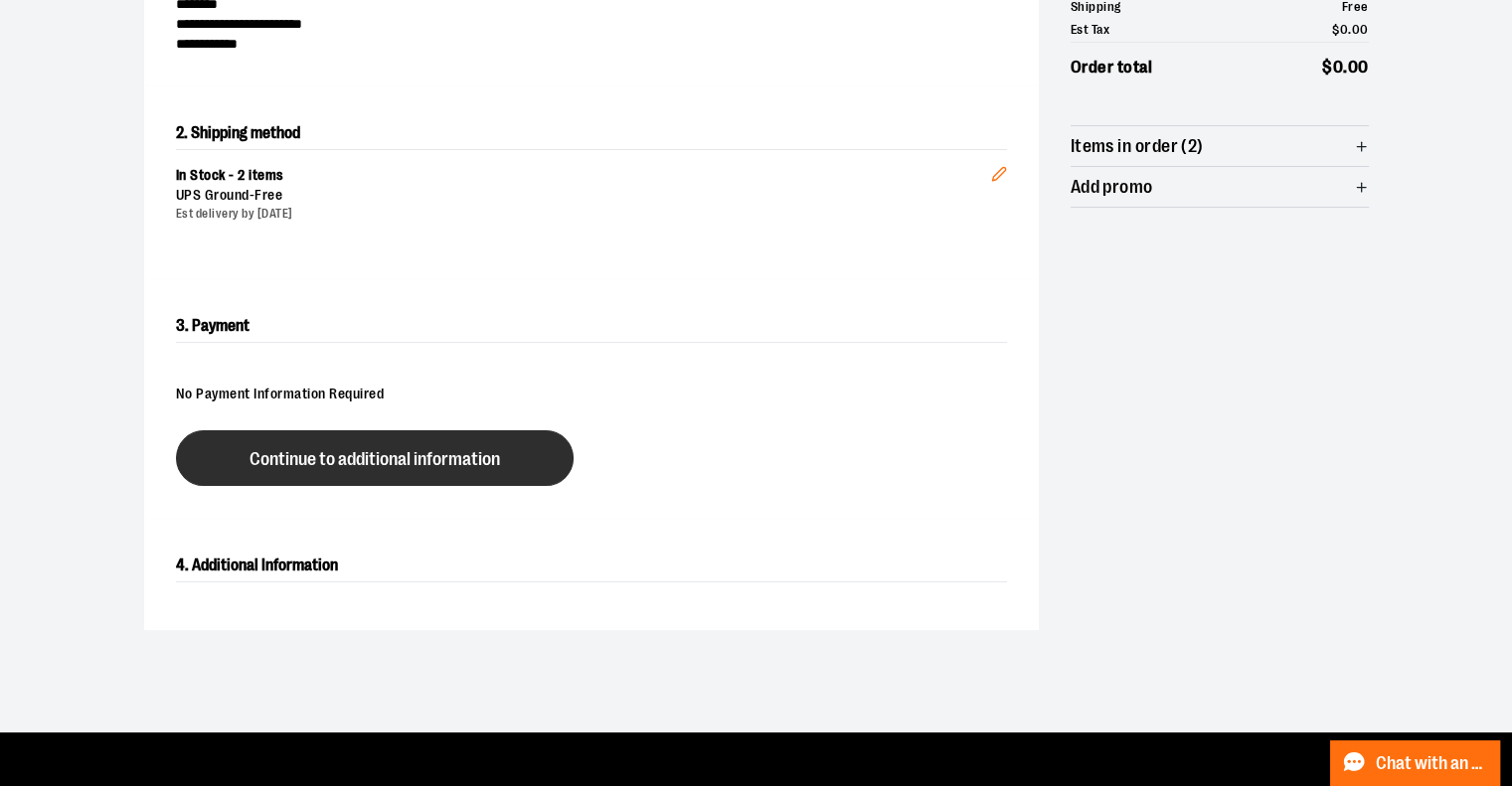 click on "Continue to additional information" at bounding box center [375, 458] 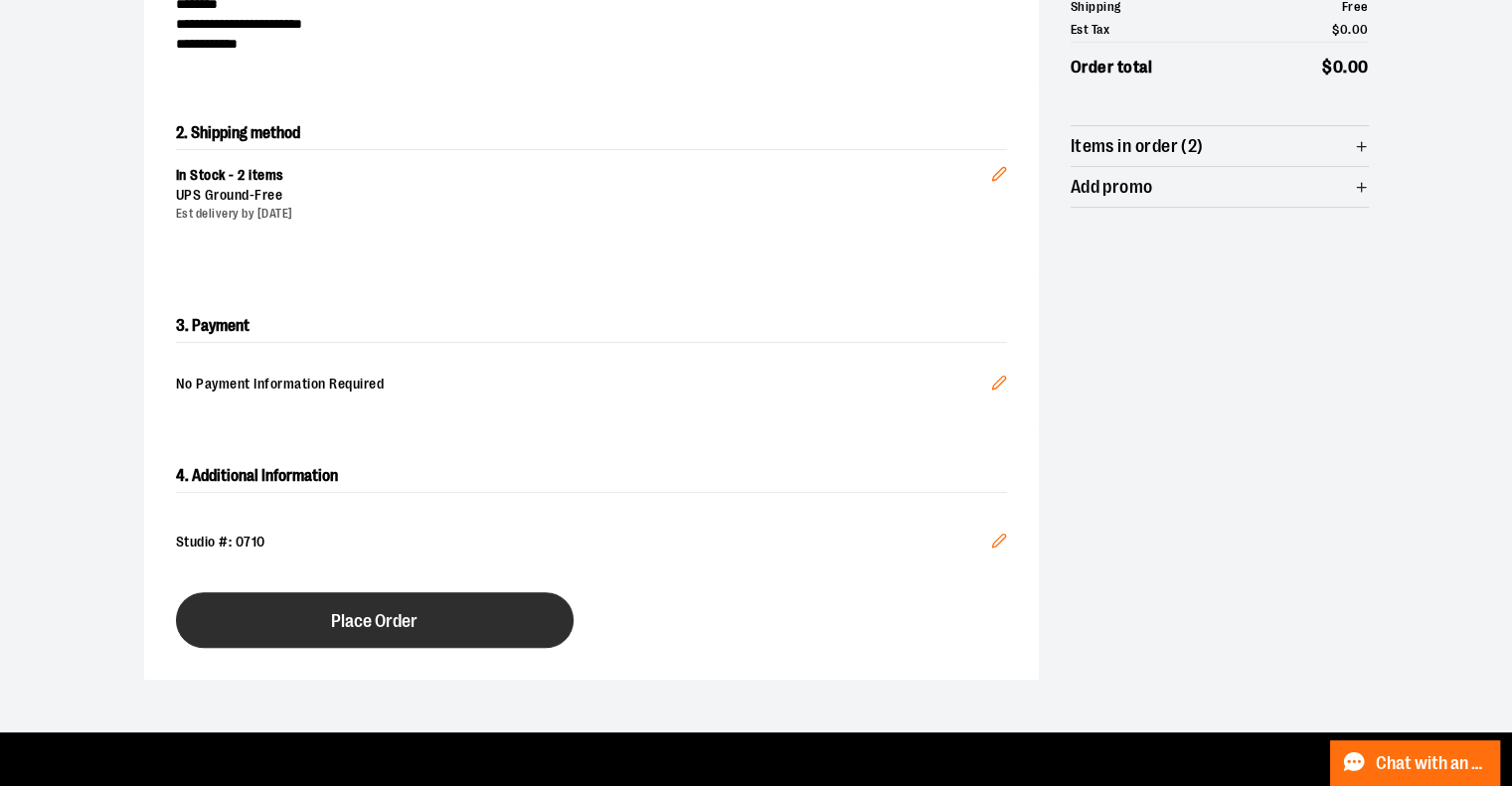 click on "Place Order" at bounding box center [375, 620] 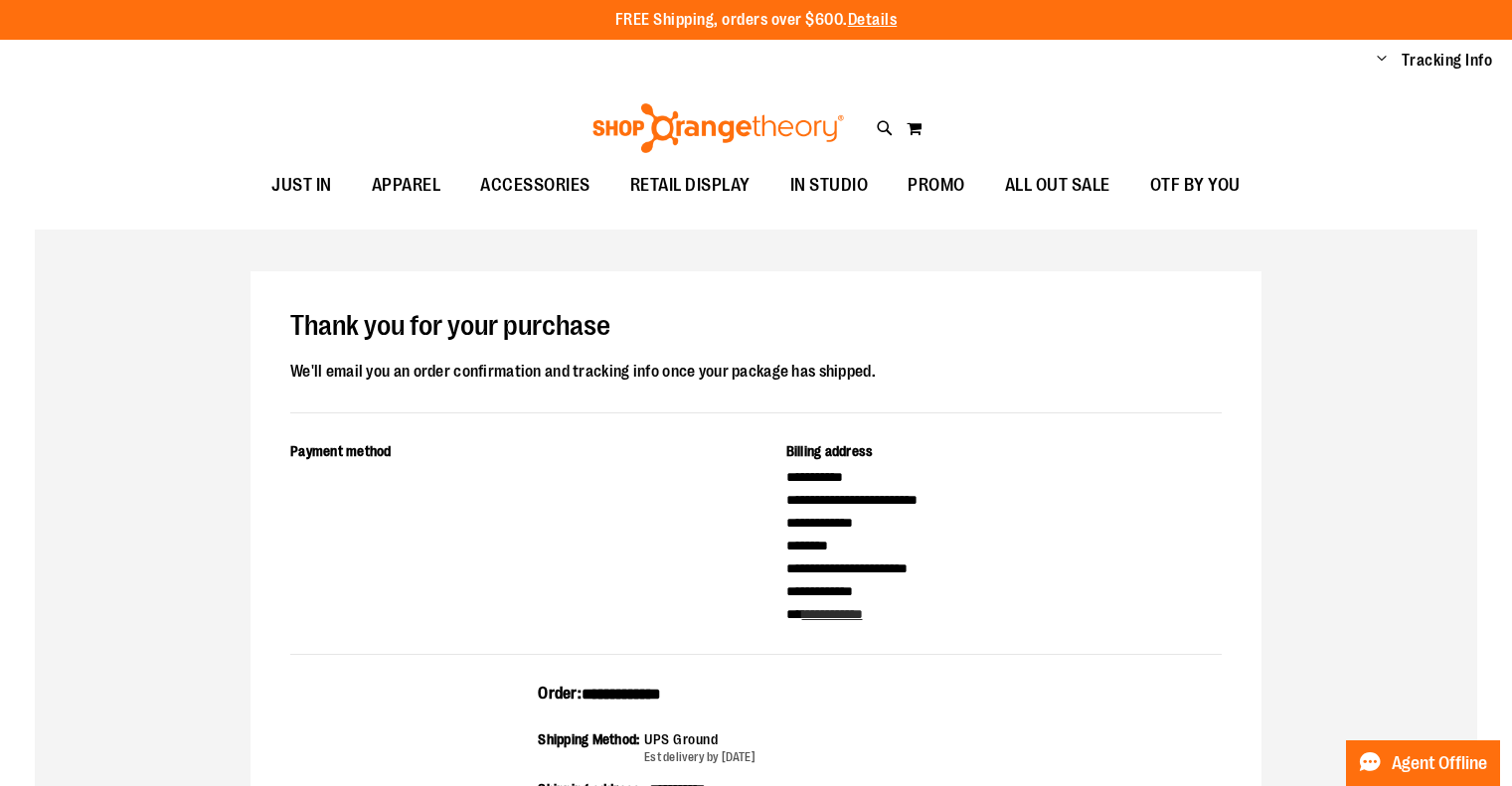 scroll, scrollTop: 0, scrollLeft: 0, axis: both 